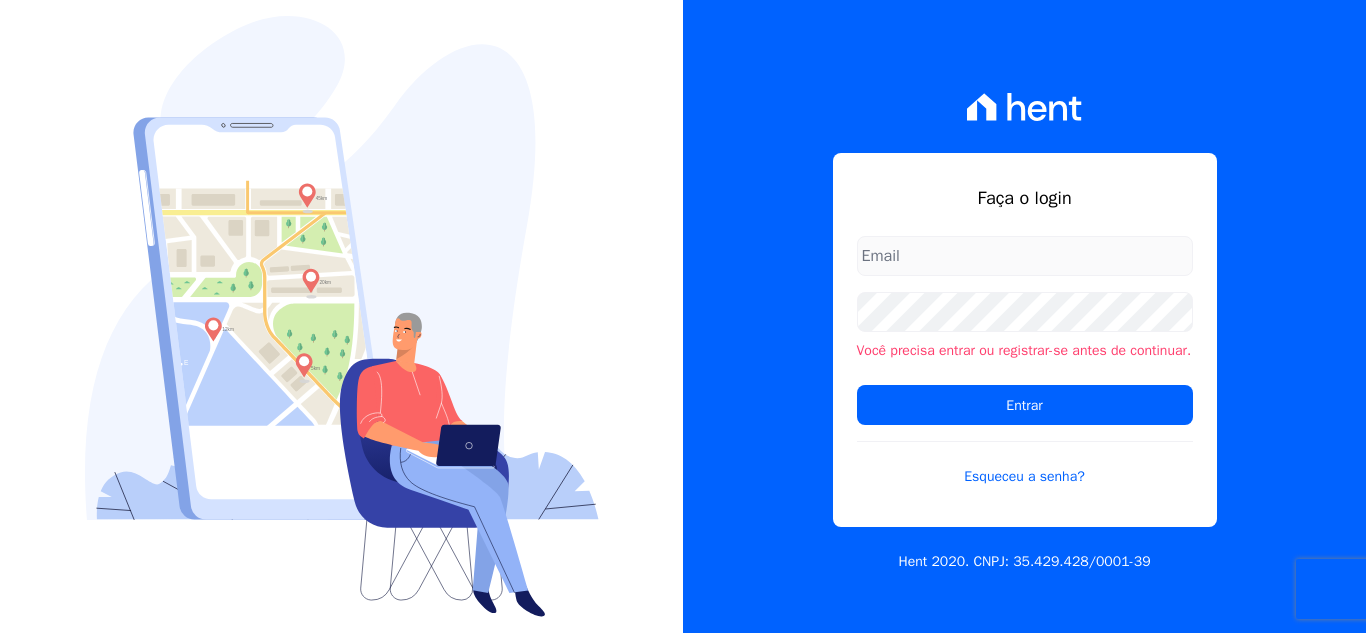 scroll, scrollTop: 0, scrollLeft: 0, axis: both 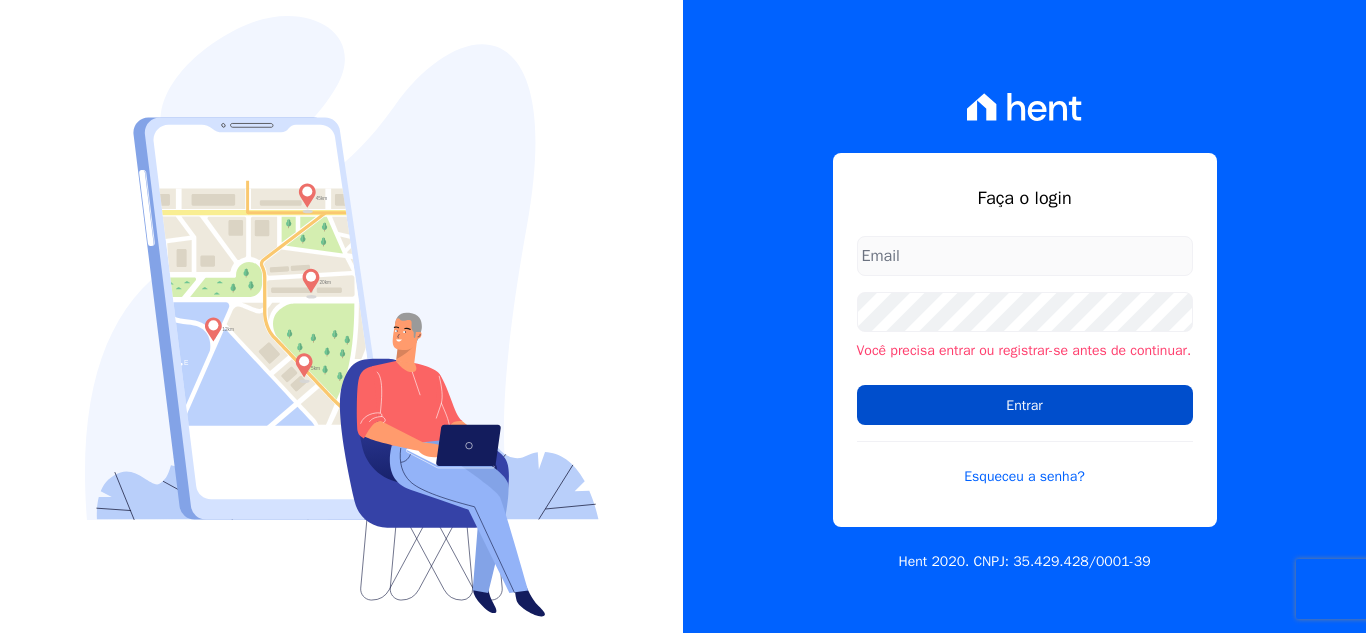 type on "hellen@[example.com]" 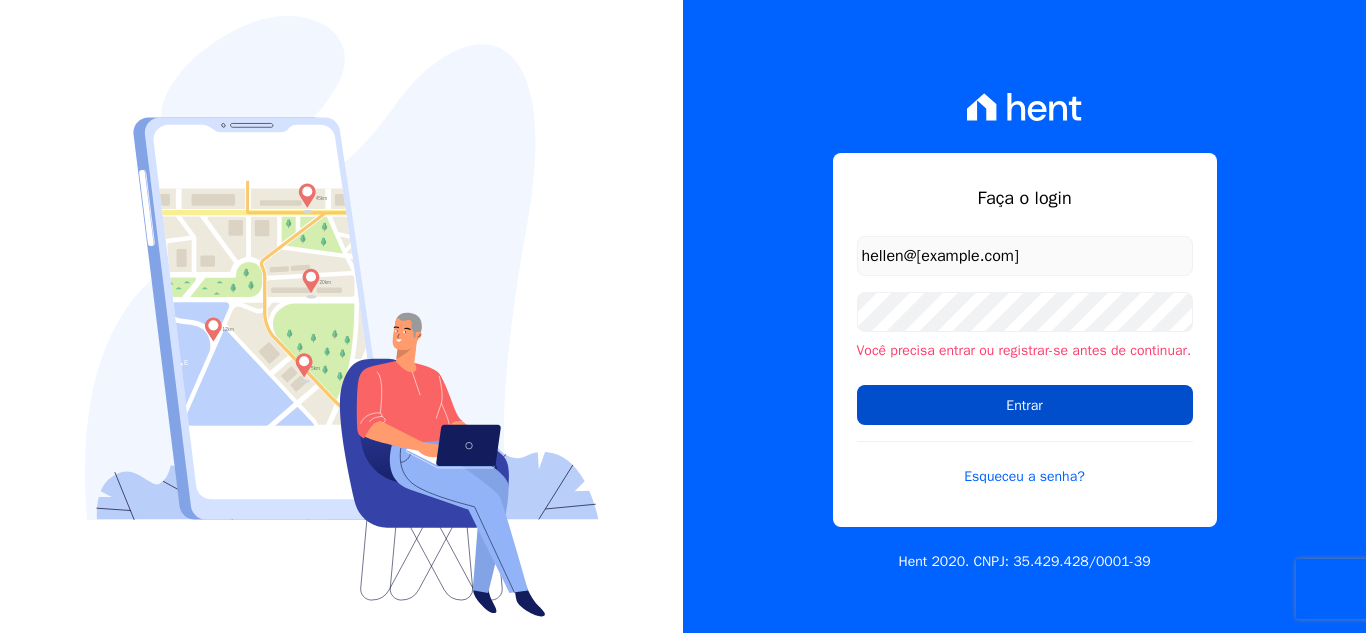 click on "Entrar" at bounding box center [1025, 405] 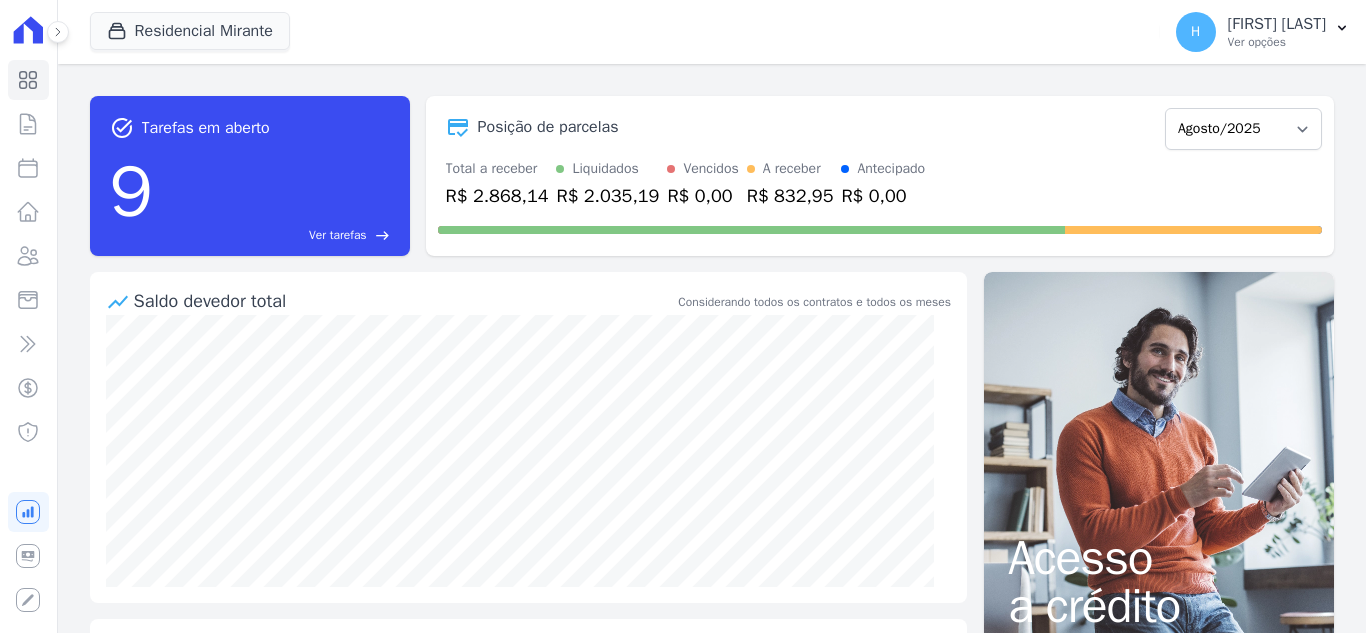 scroll, scrollTop: 0, scrollLeft: 0, axis: both 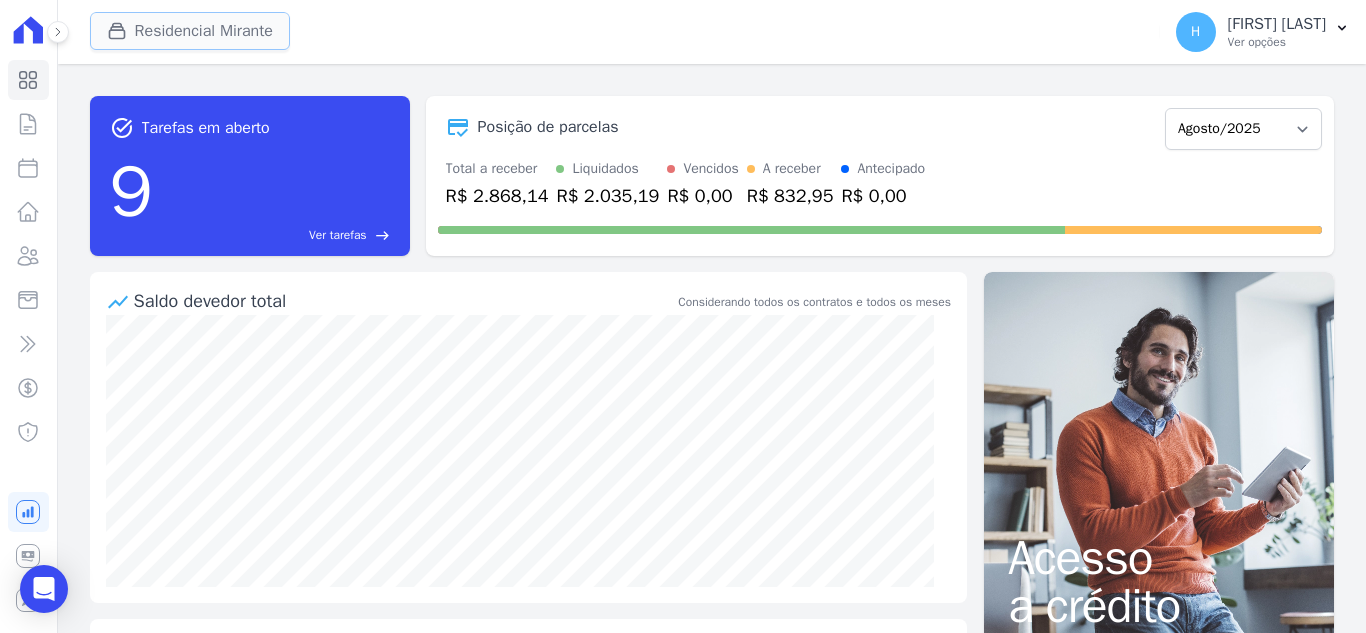 click 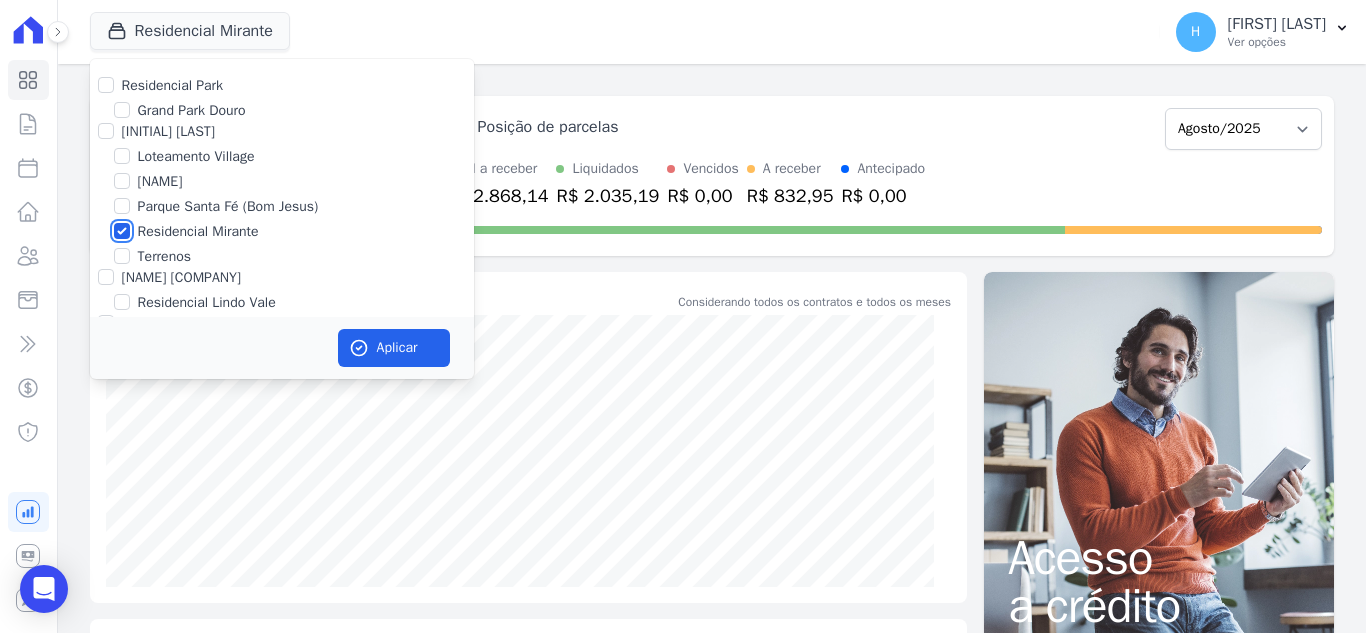 click on "Residencial Mirante" at bounding box center [122, 231] 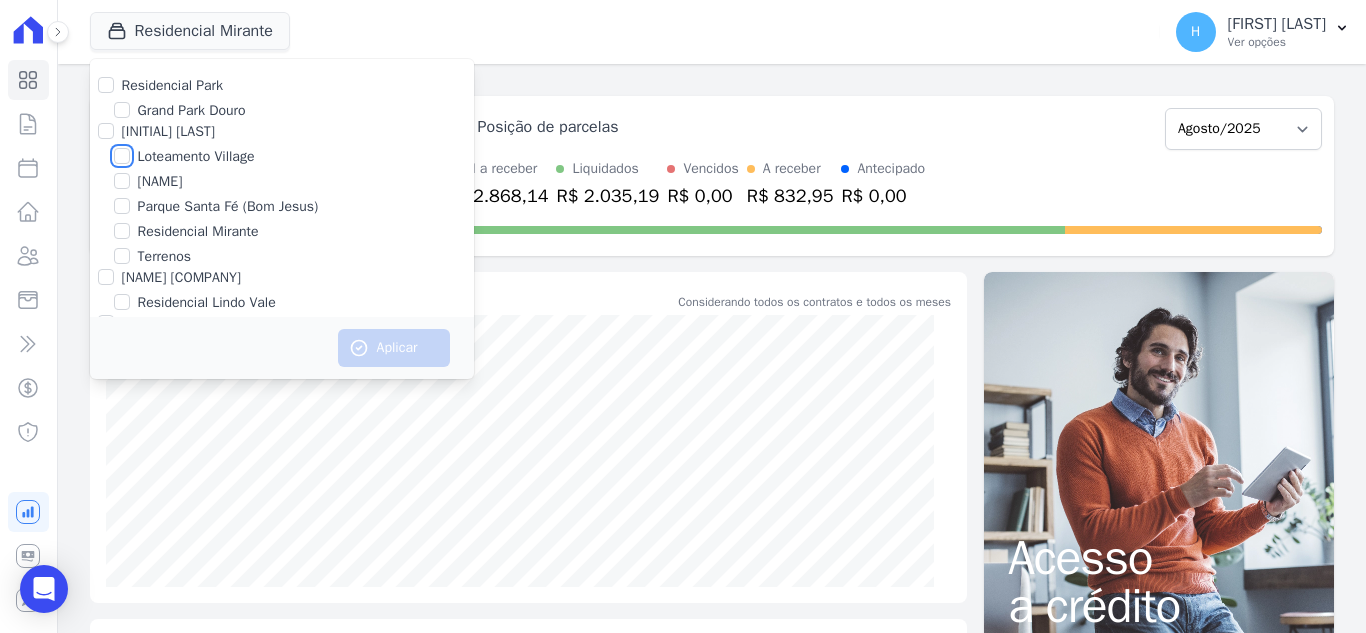 click on "Loteamento Village" at bounding box center [122, 156] 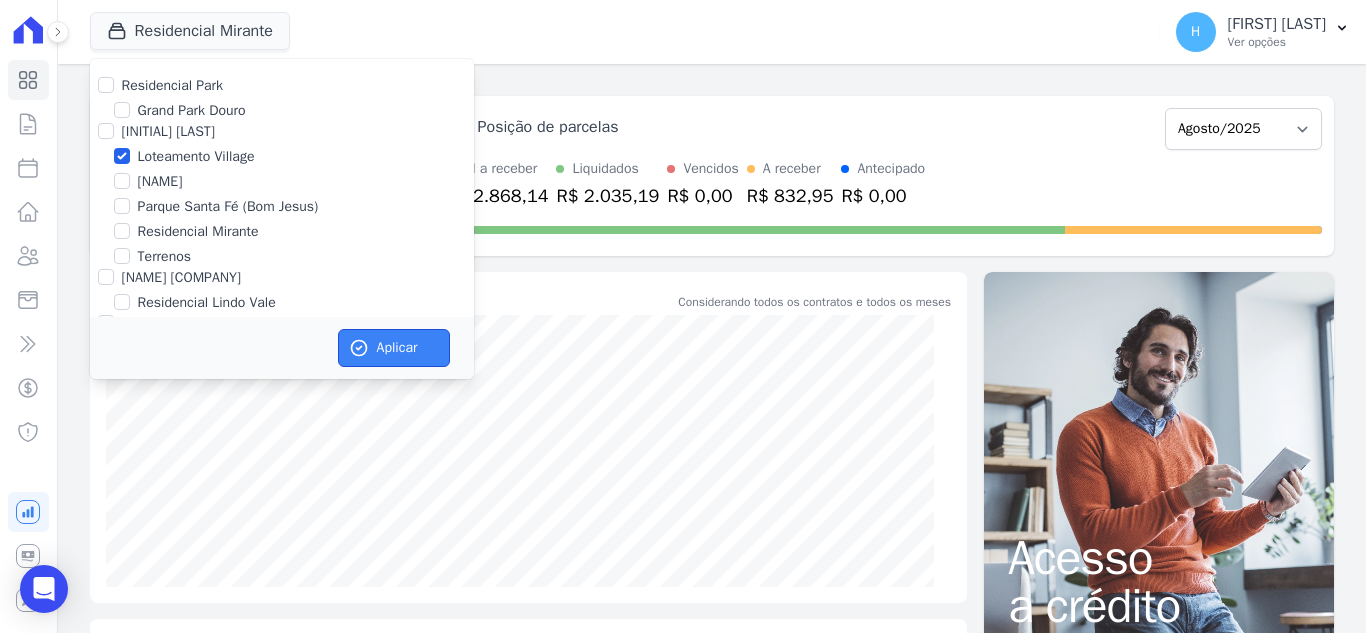 click on "Aplicar" at bounding box center [394, 348] 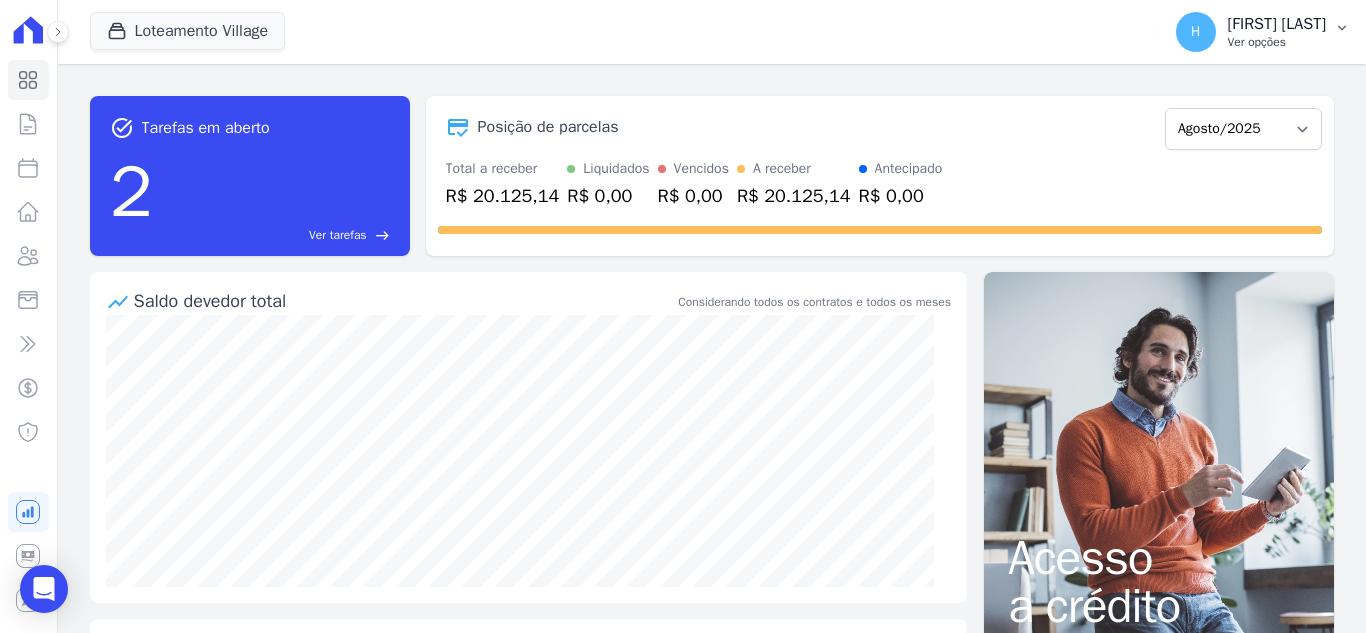 click on "H
[FIRST] [LAST]
[OPTION]" at bounding box center (1263, 32) 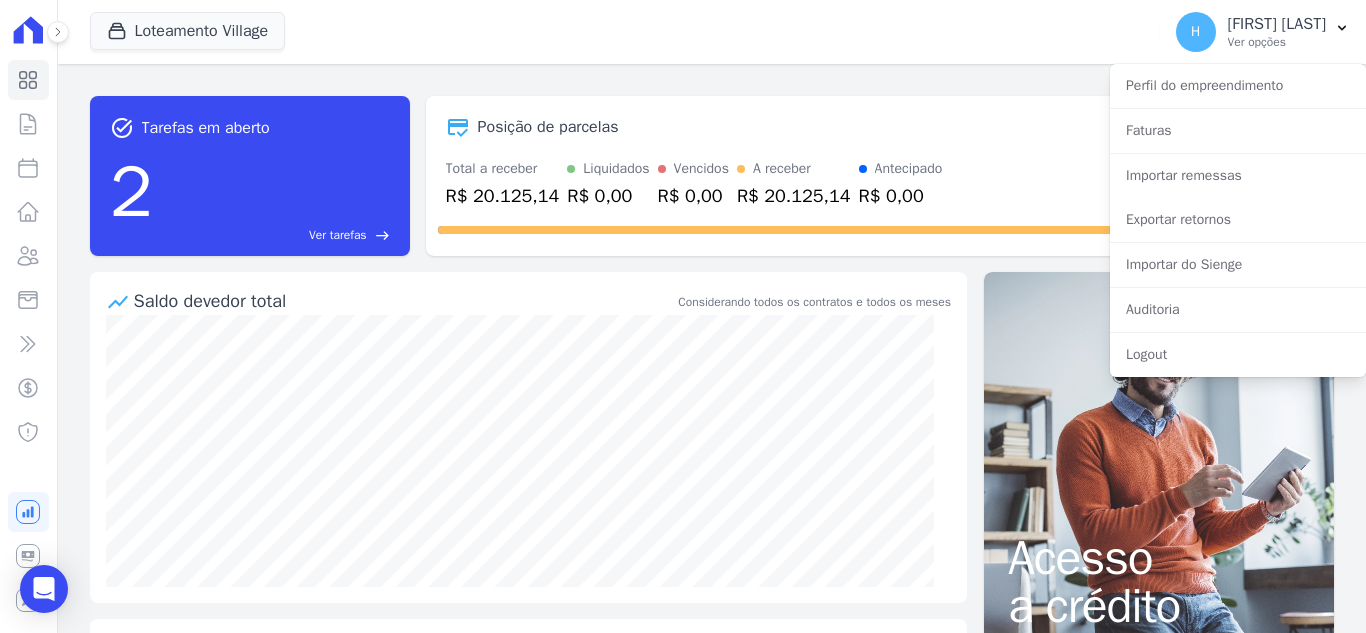 click on "Importar remessas" at bounding box center [1238, 176] 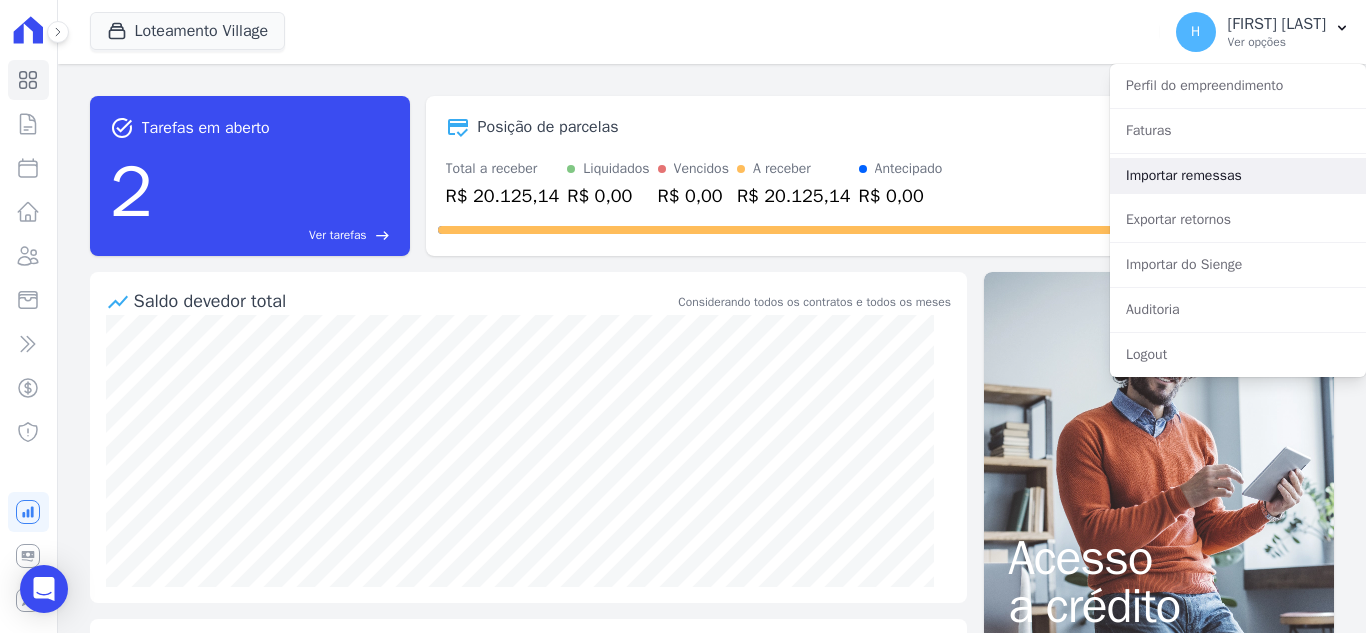 click on "Importar remessas" at bounding box center (1238, 176) 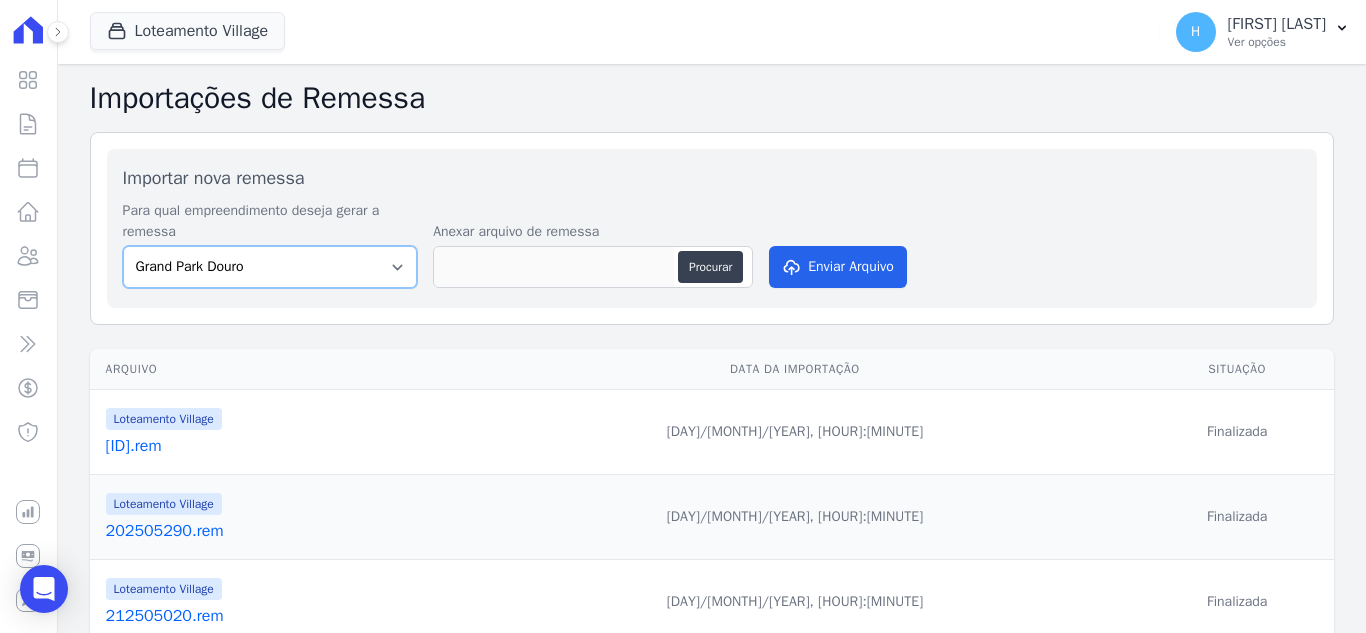 click on "Grand Park Douro
Loteamento Village
Nova São José de Uba II
Parque Santa Fé (Bom Jesus)
Residencial Lindo Vale
Residencial Mirante
Residencial Viver Mais Campo Grande
Terrenos" at bounding box center [270, 267] 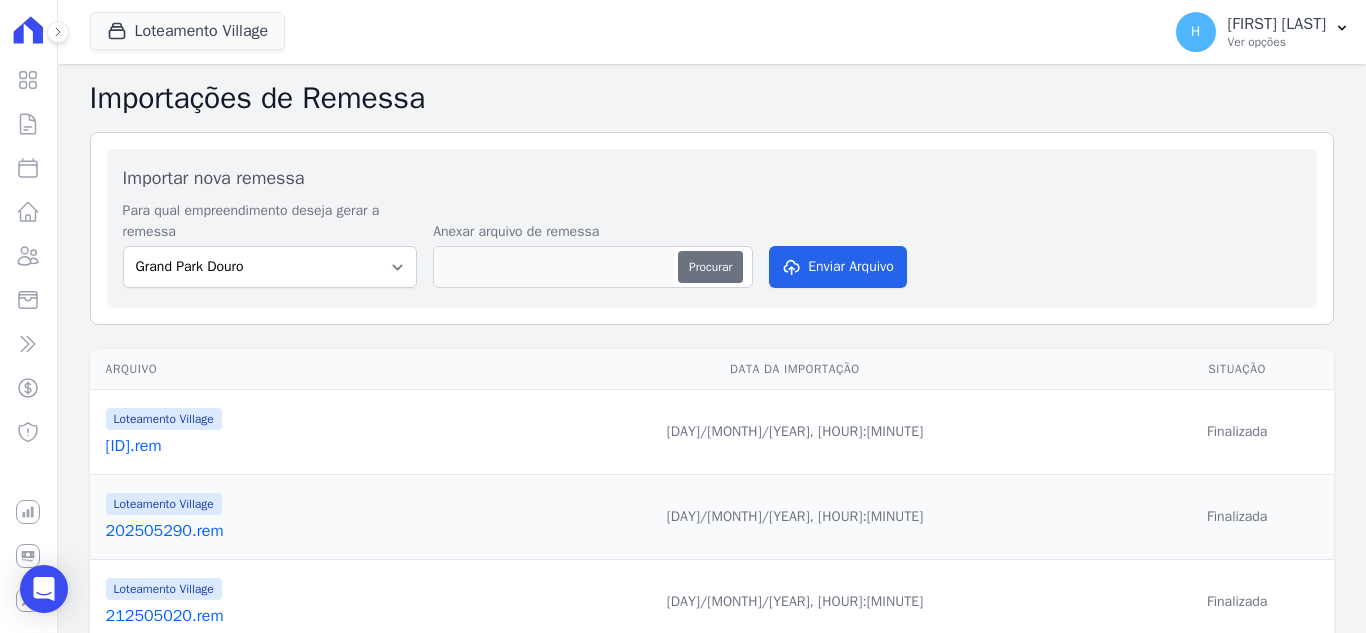 click on "Procurar" at bounding box center (710, 267) 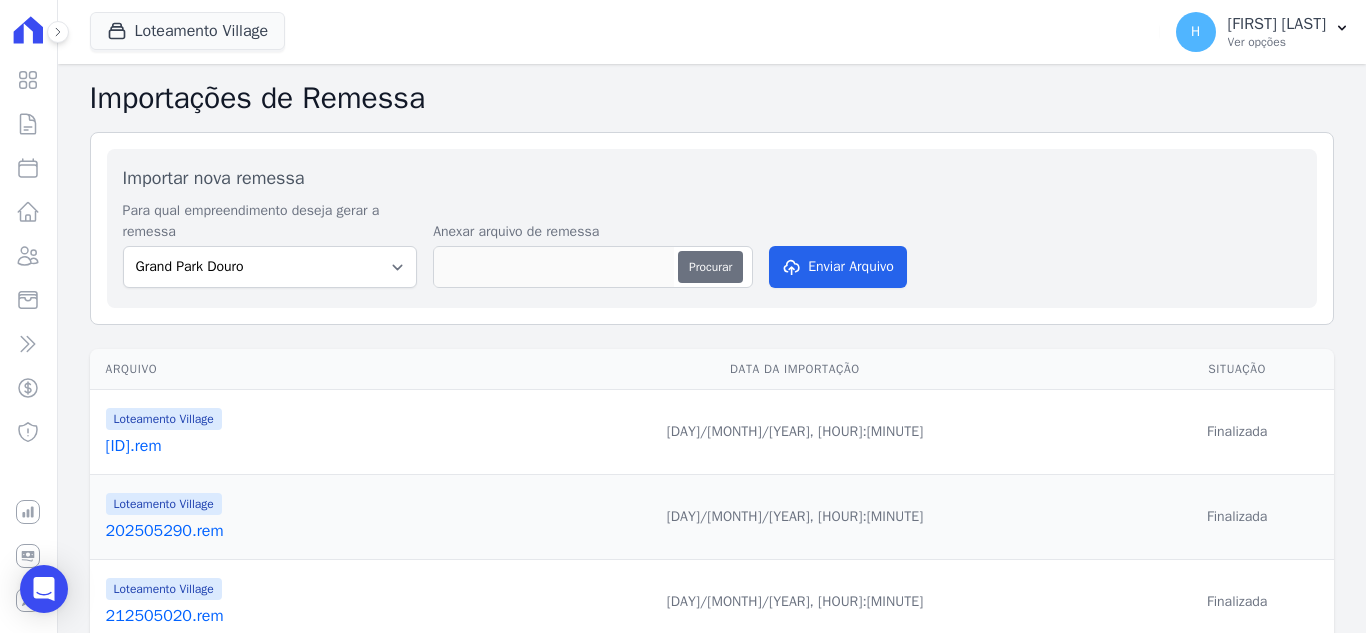 type on "[FILENAME]" 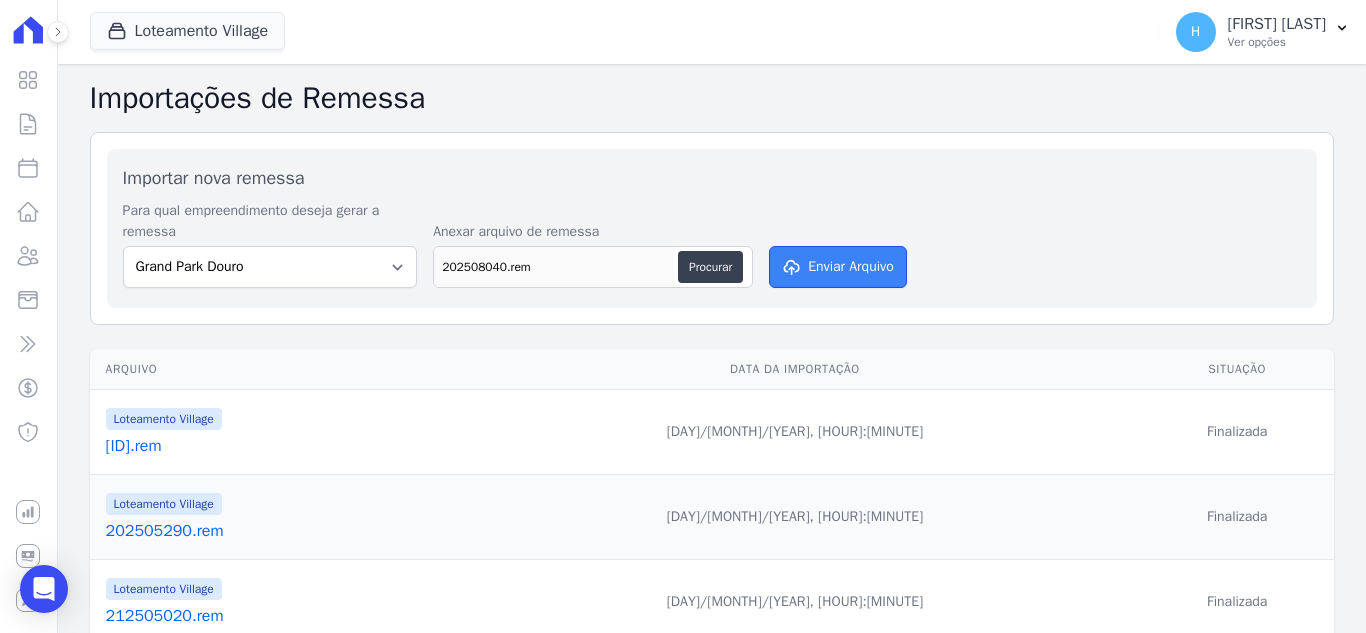 click on "Enviar Arquivo" at bounding box center (838, 267) 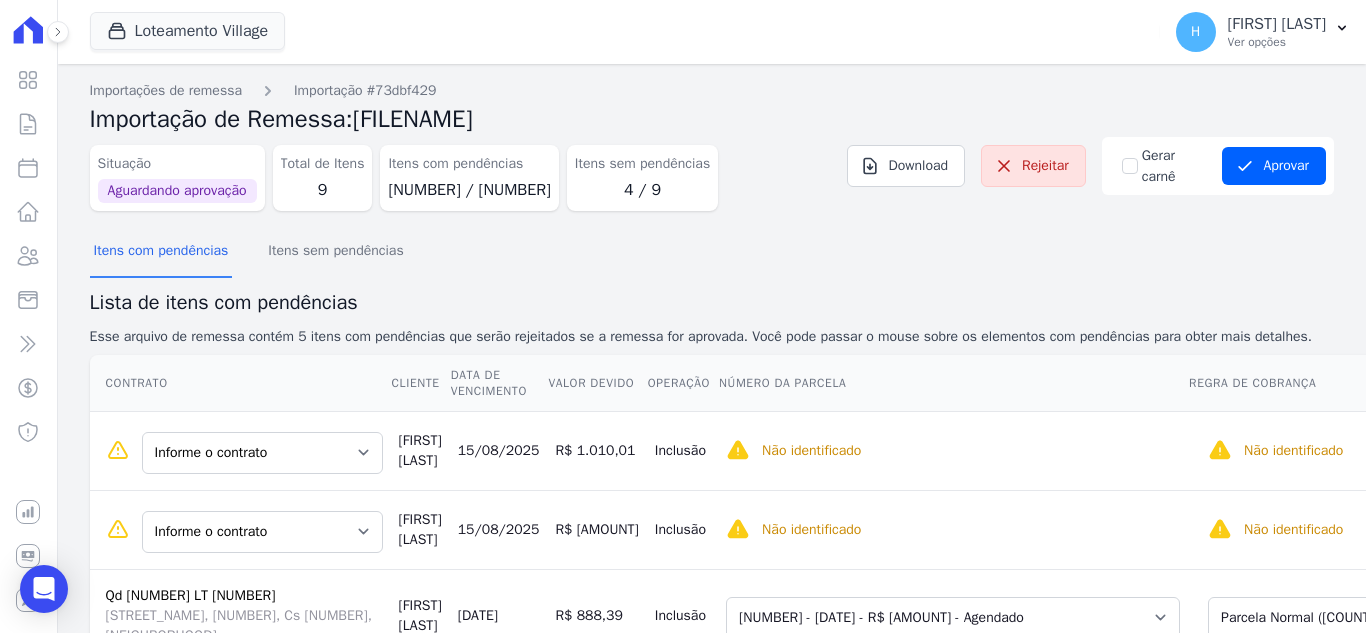 scroll, scrollTop: 0, scrollLeft: 0, axis: both 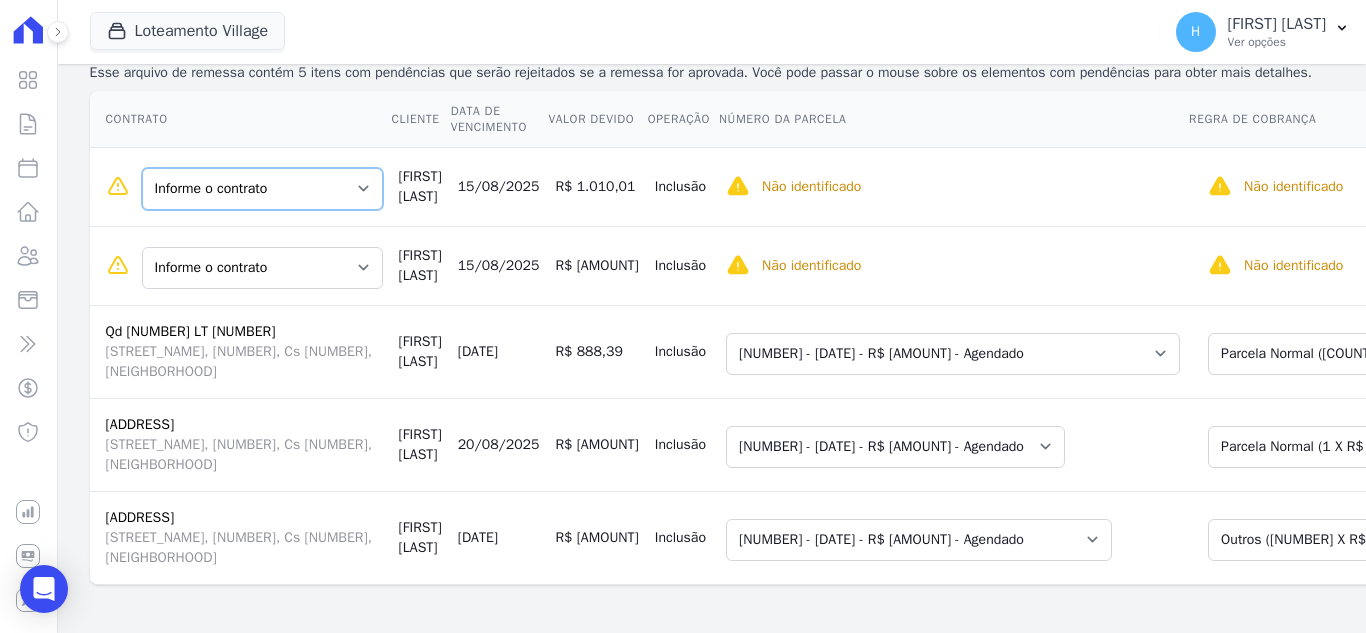 click on "Informe o contrato Qd 002 LT 002
Qd 002 LT 003" at bounding box center (262, 189) 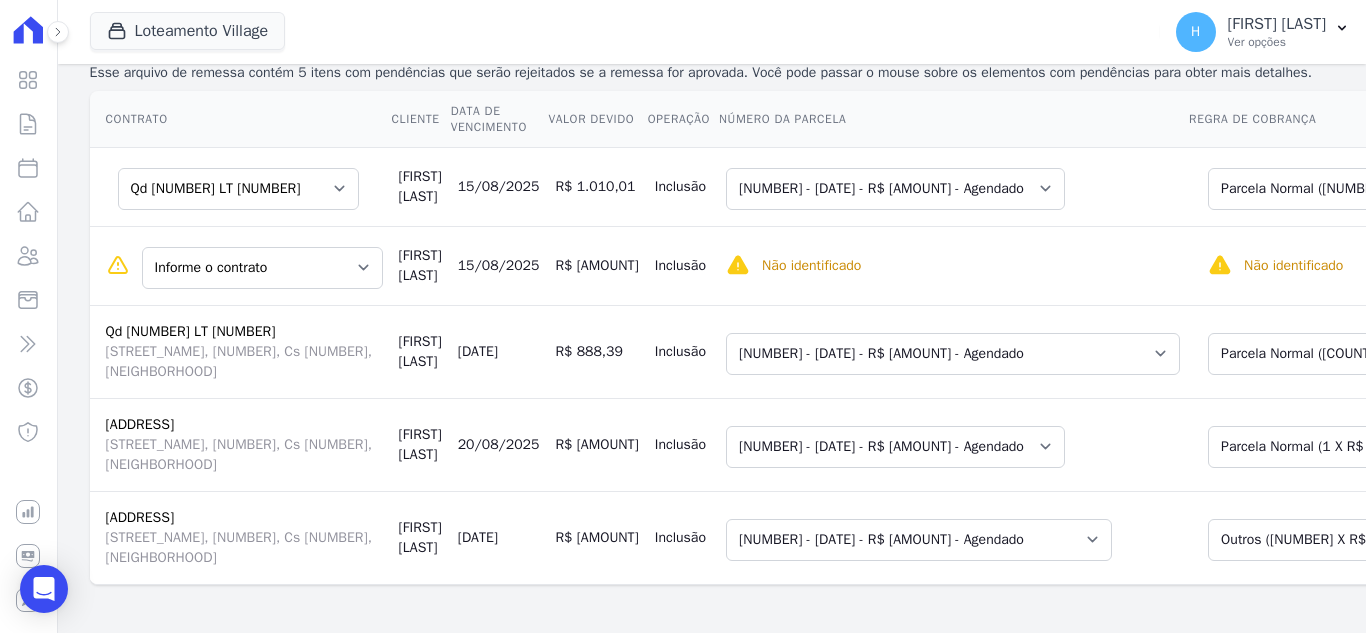 click on "Informe o contrato Qd 002 LT 002
Qd 002 LT 003" at bounding box center [240, 265] 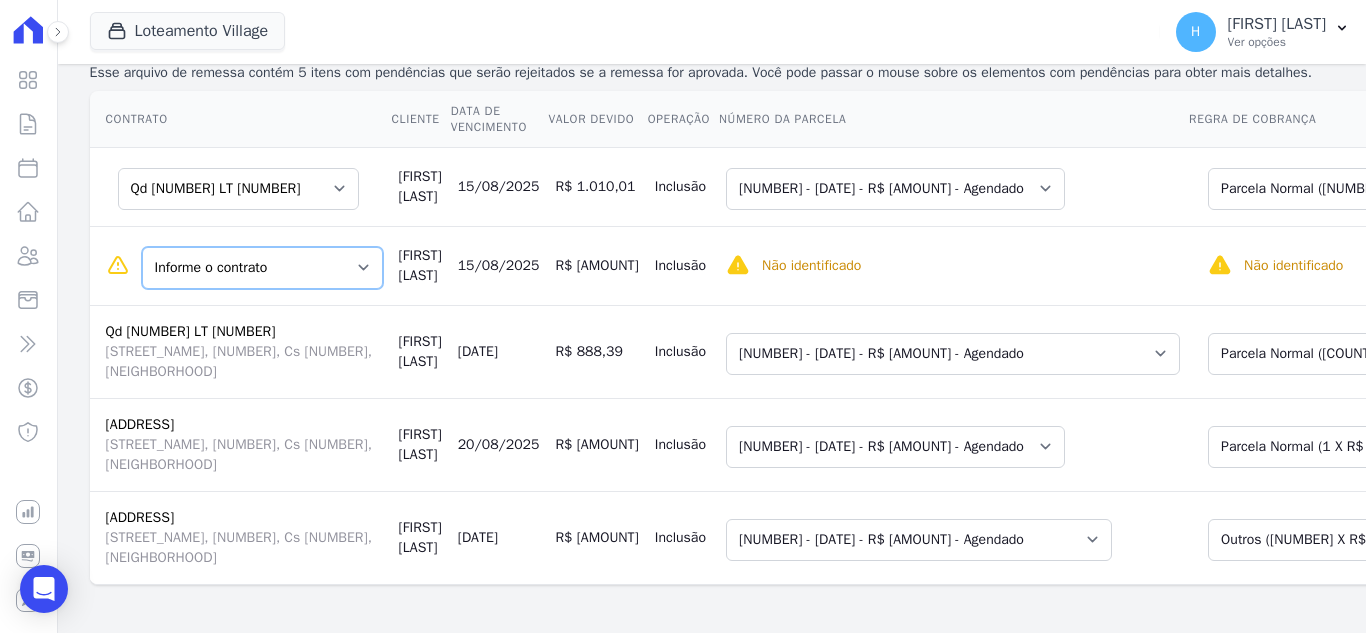 drag, startPoint x: 264, startPoint y: 234, endPoint x: 256, endPoint y: 254, distance: 21.540659 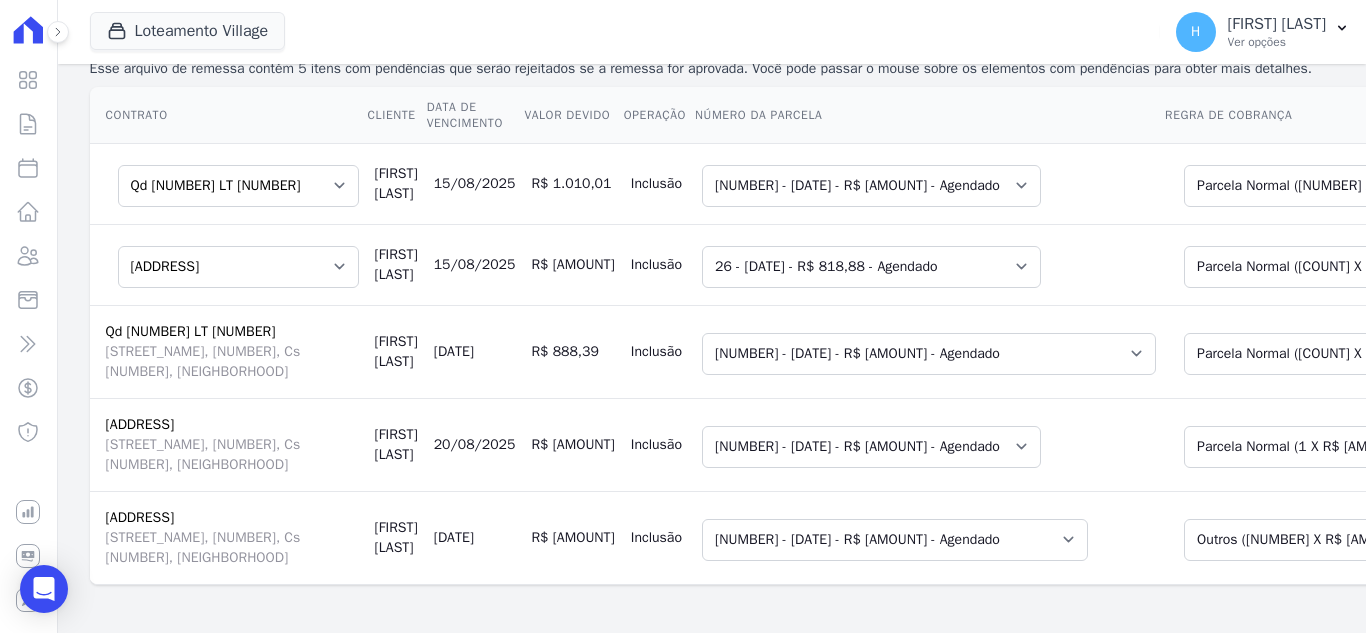 scroll, scrollTop: 0, scrollLeft: 0, axis: both 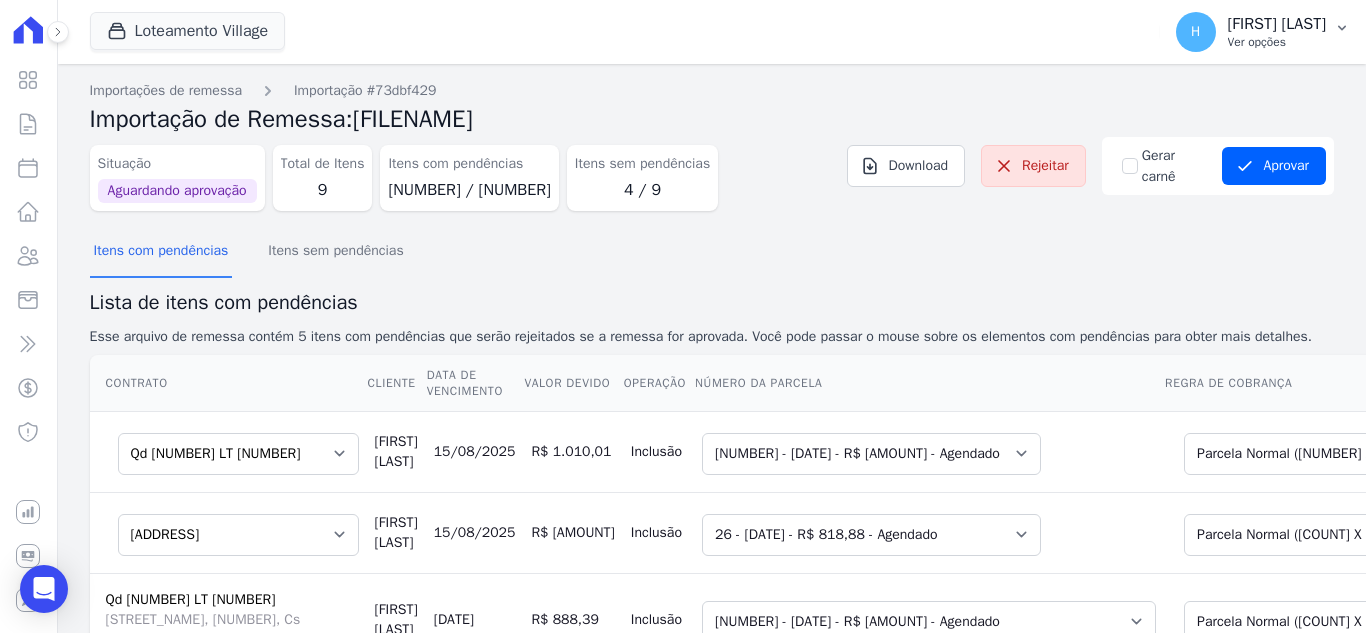 click on "Ver opções" at bounding box center [1277, 42] 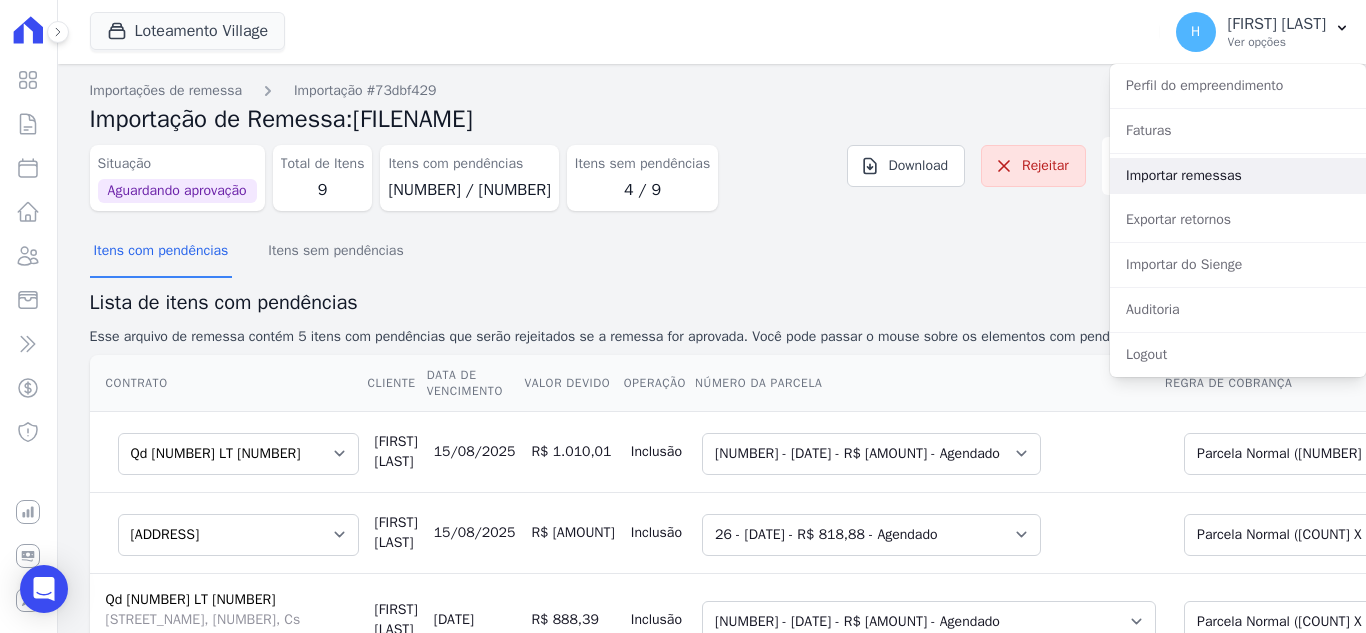 click on "Importar remessas" at bounding box center (1238, 176) 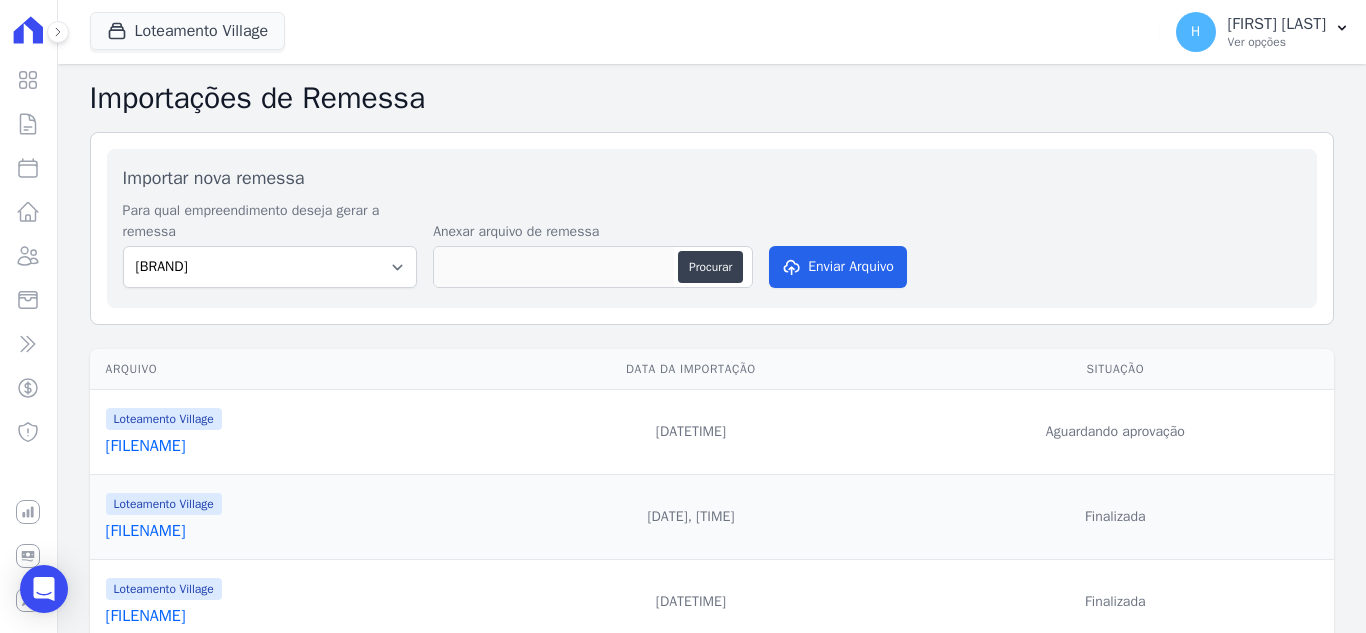 click on "[FILENAME]" at bounding box center (292, 446) 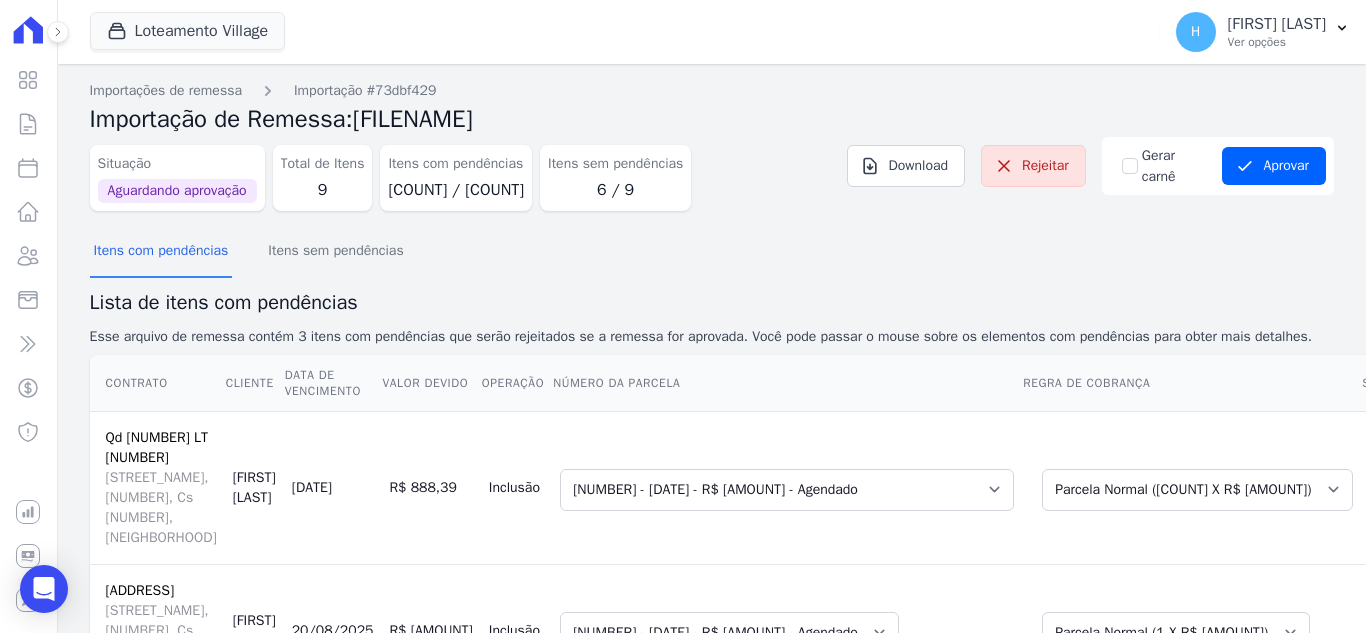 click on "Itens com pendências
Itens sem pendências" at bounding box center [712, 251] 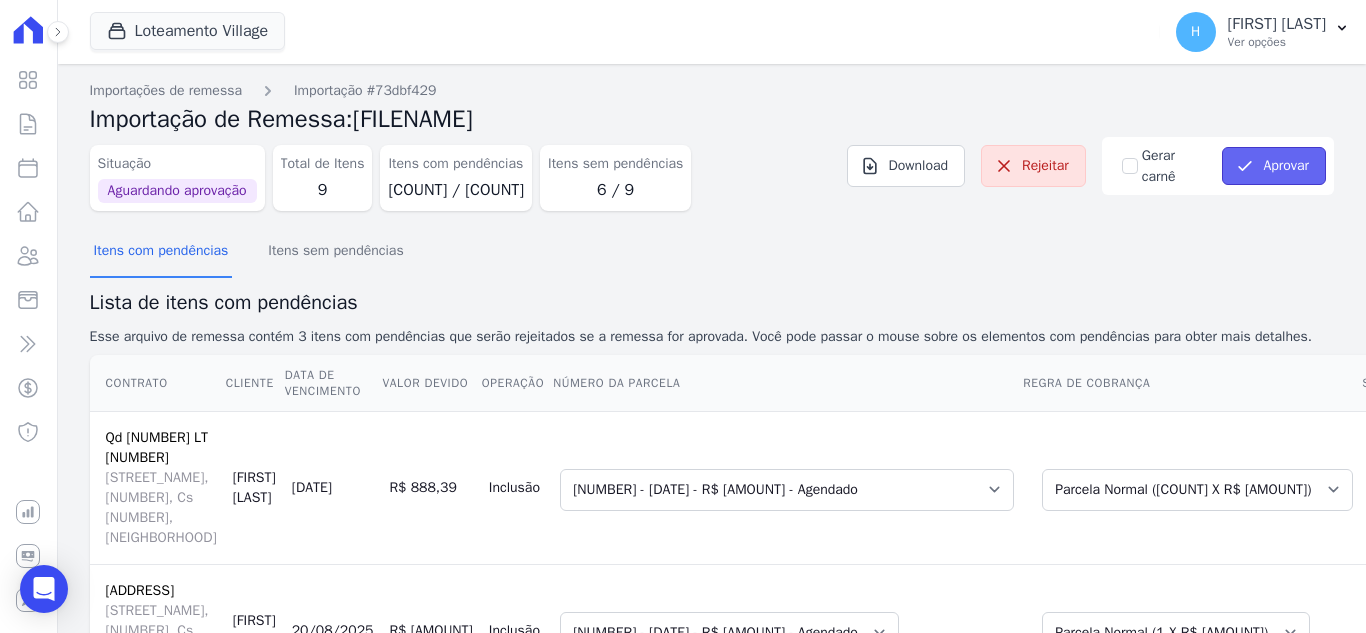 click on "Aprovar" at bounding box center (1274, 166) 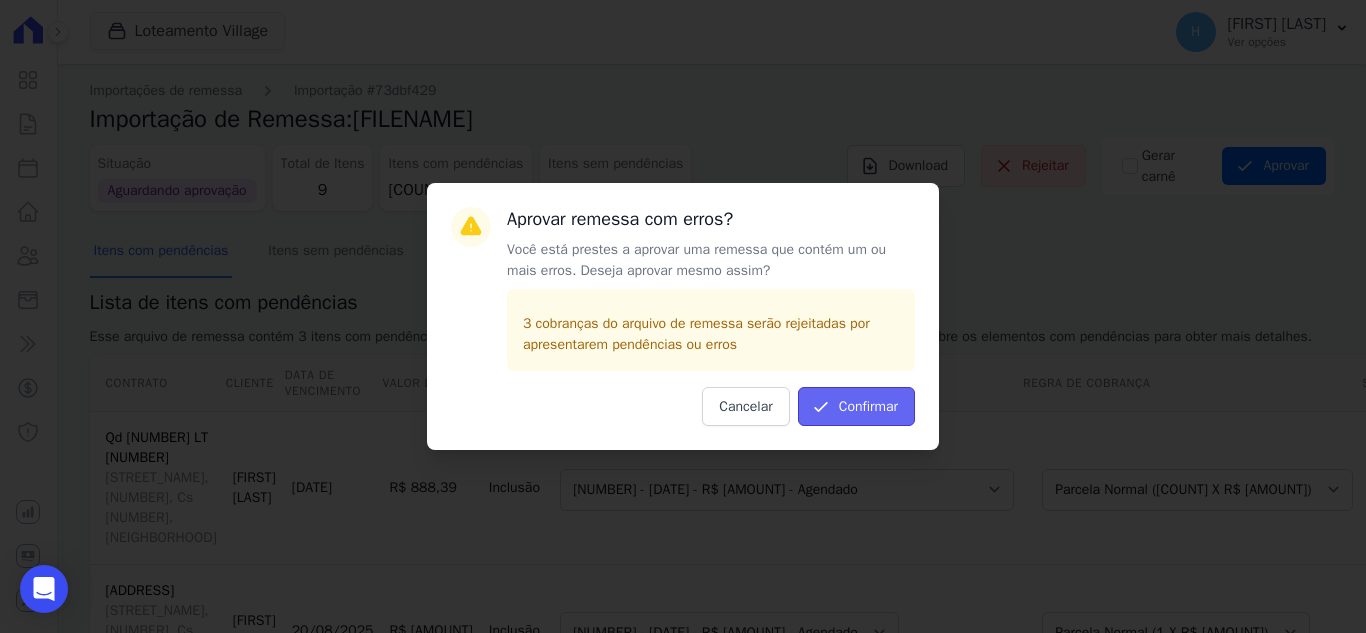 click on "Confirmar" at bounding box center (856, 406) 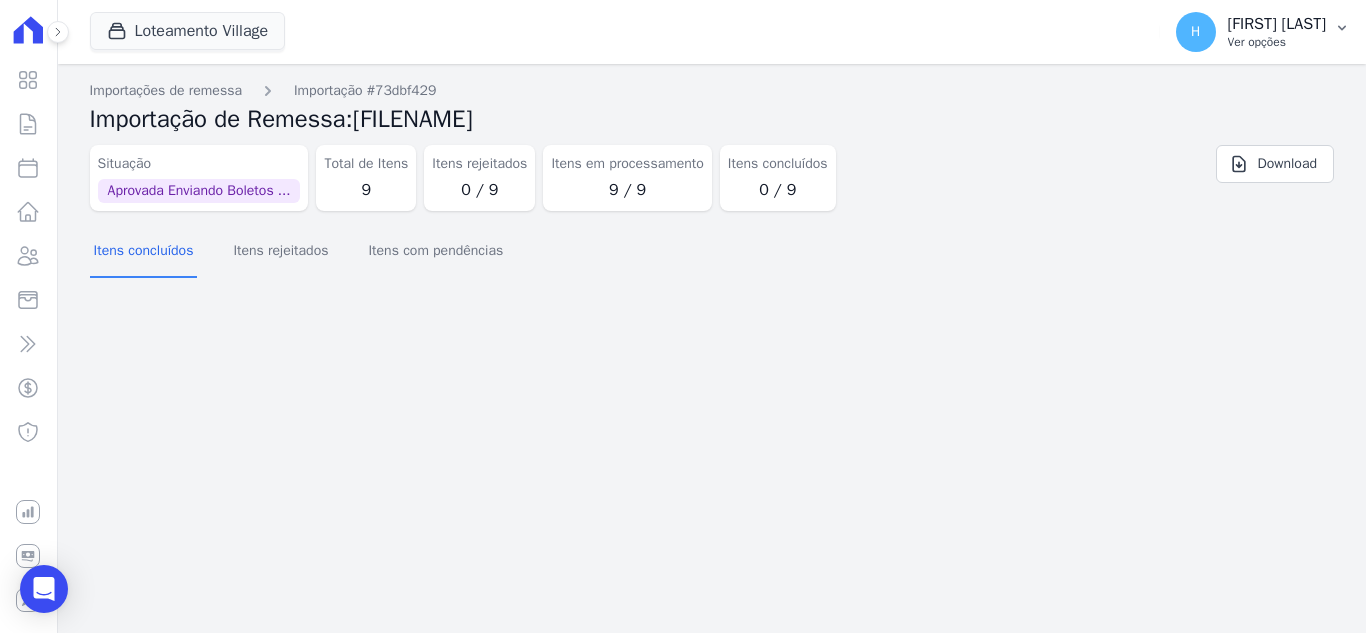 click on "Ver opções" at bounding box center (1277, 42) 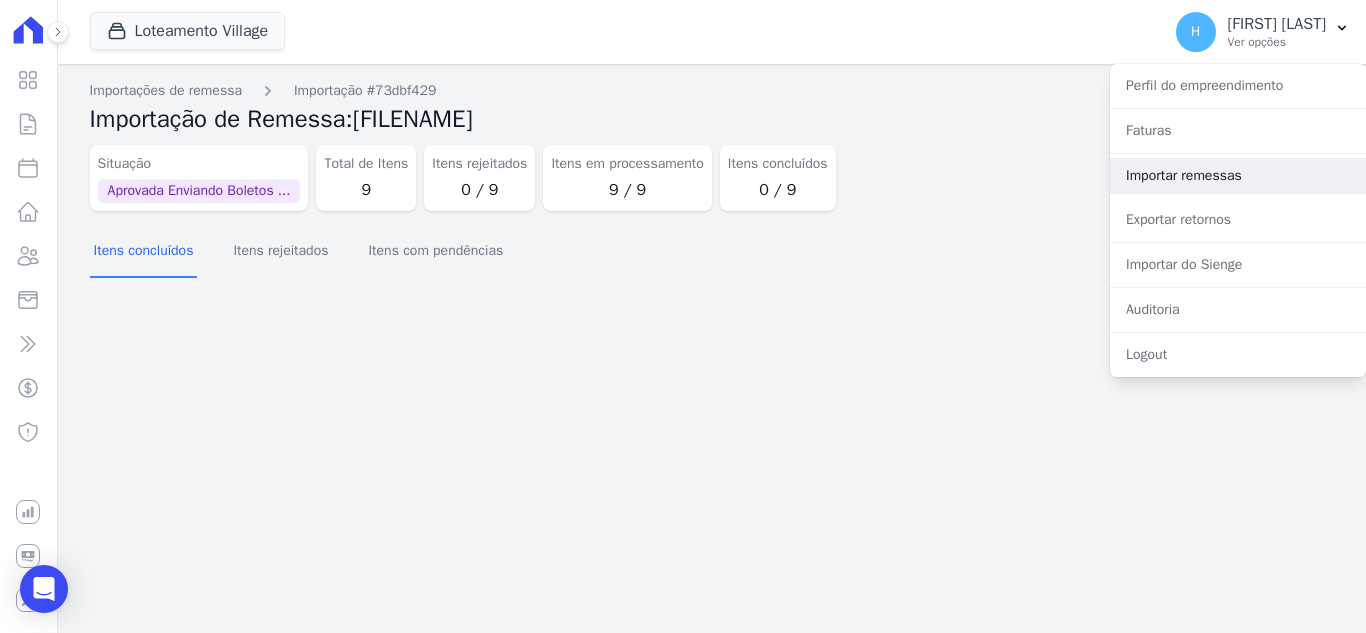 click on "Importar remessas" at bounding box center (1238, 176) 